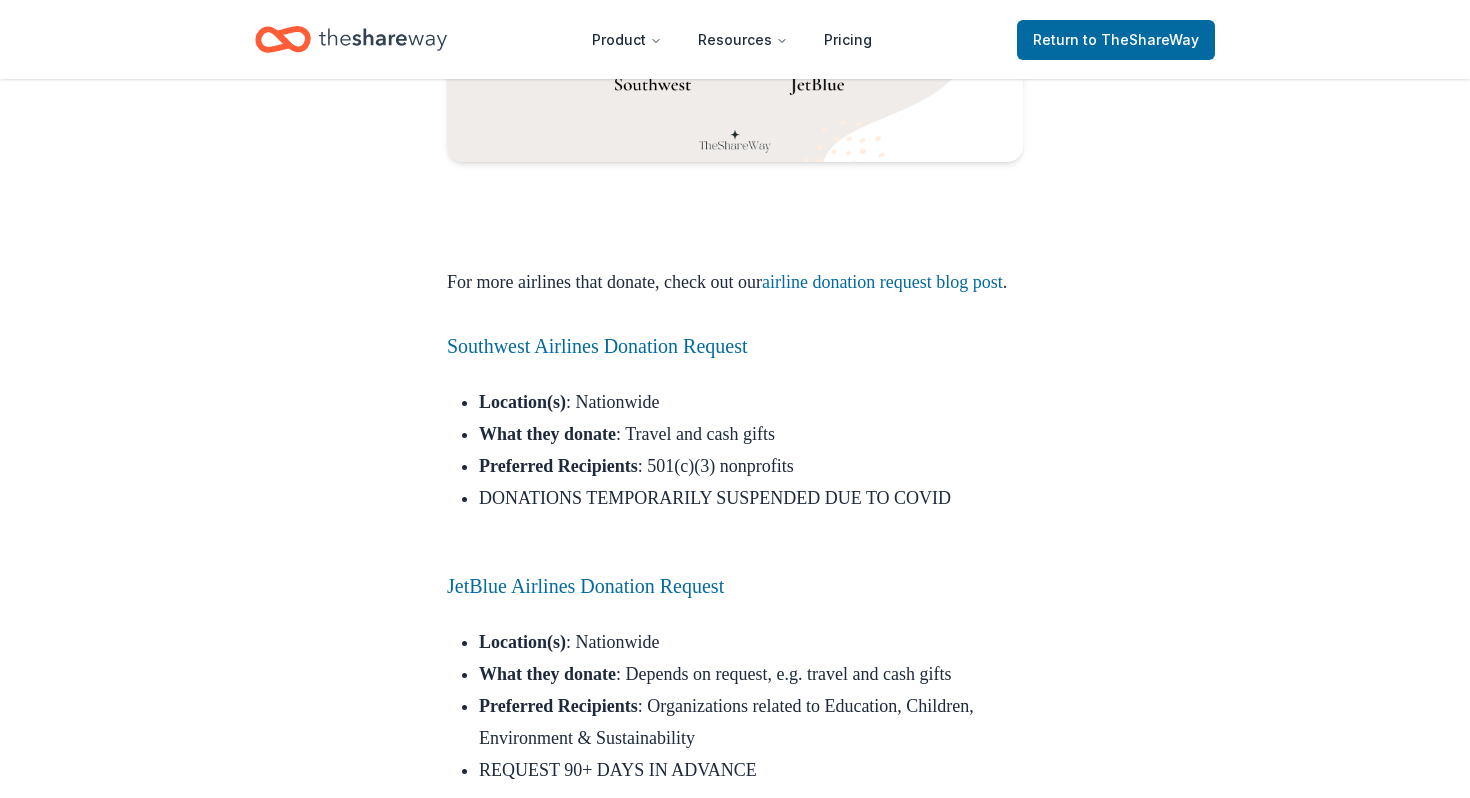 scroll, scrollTop: 1761, scrollLeft: 0, axis: vertical 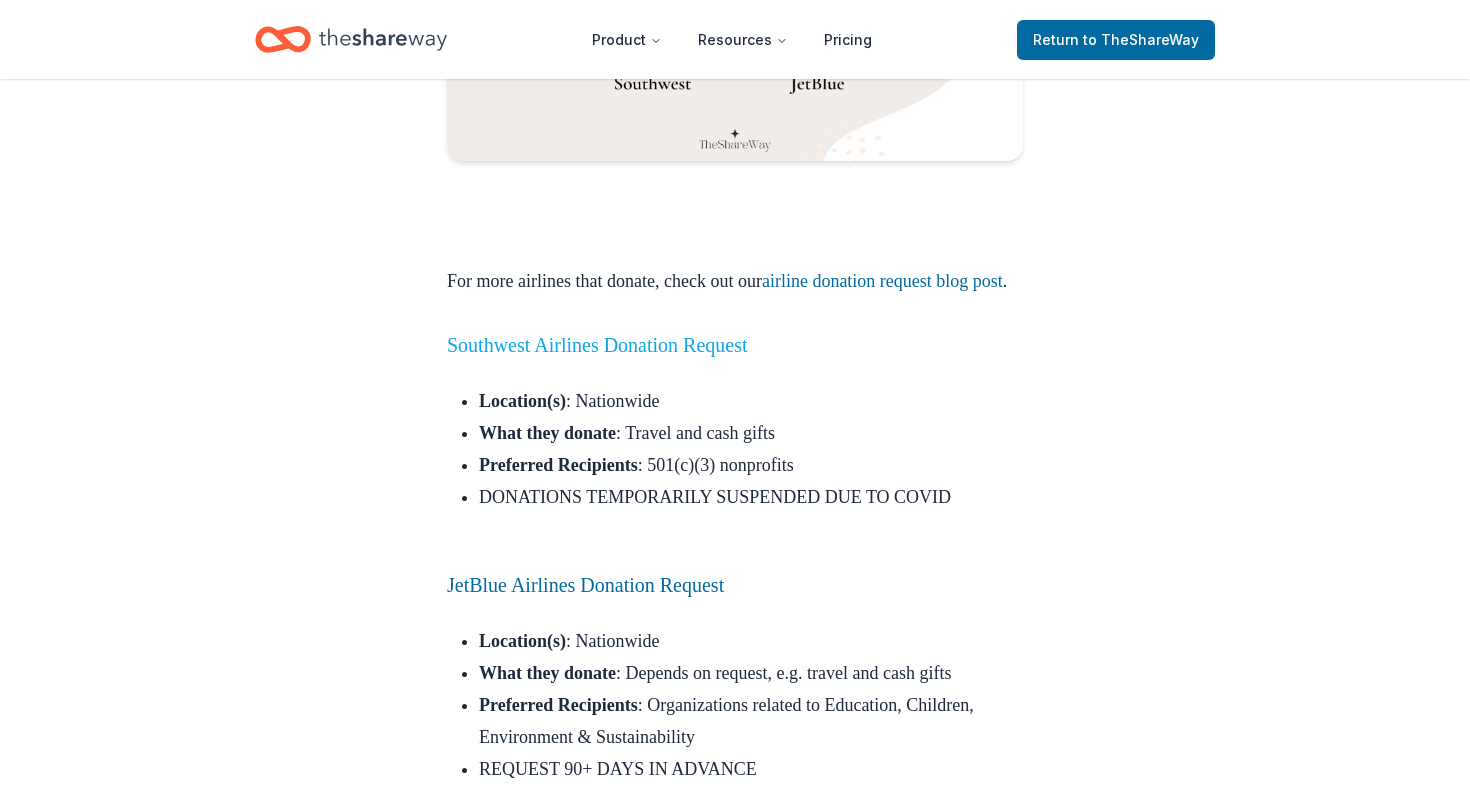 click on "Southwest Airlines Donation Request" at bounding box center (597, 345) 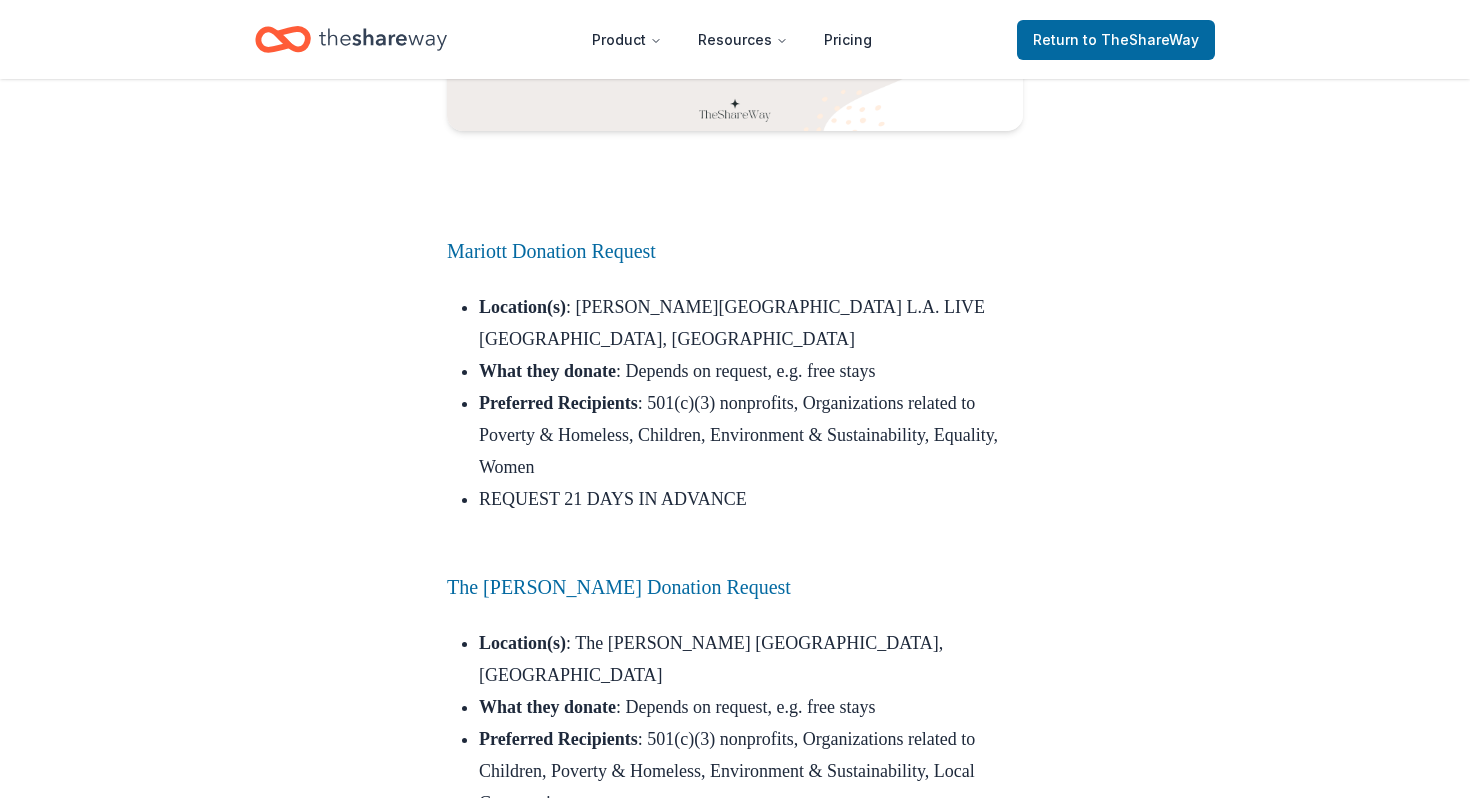 scroll, scrollTop: 2937, scrollLeft: 0, axis: vertical 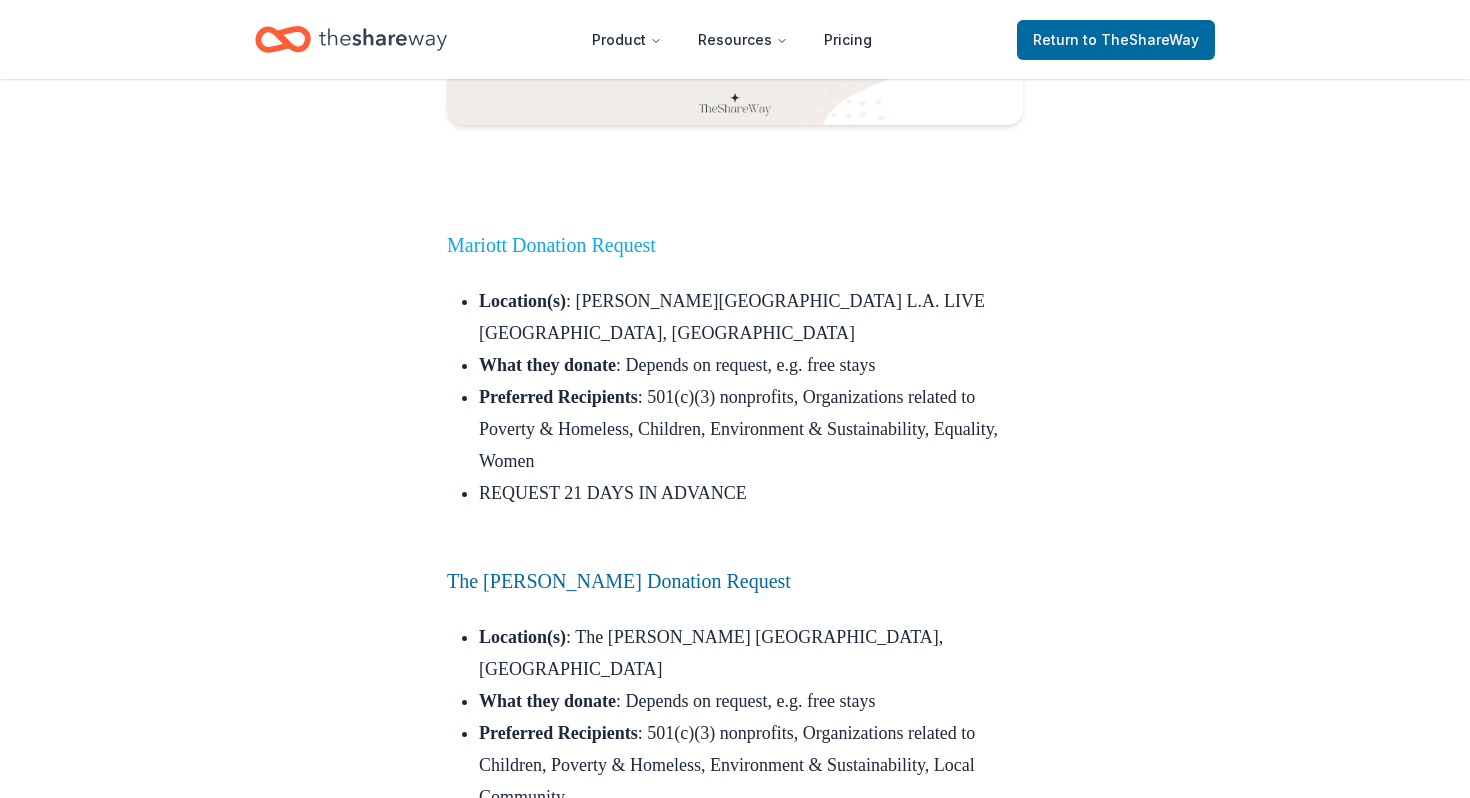 click on "Mariott Donation Request" at bounding box center (551, 245) 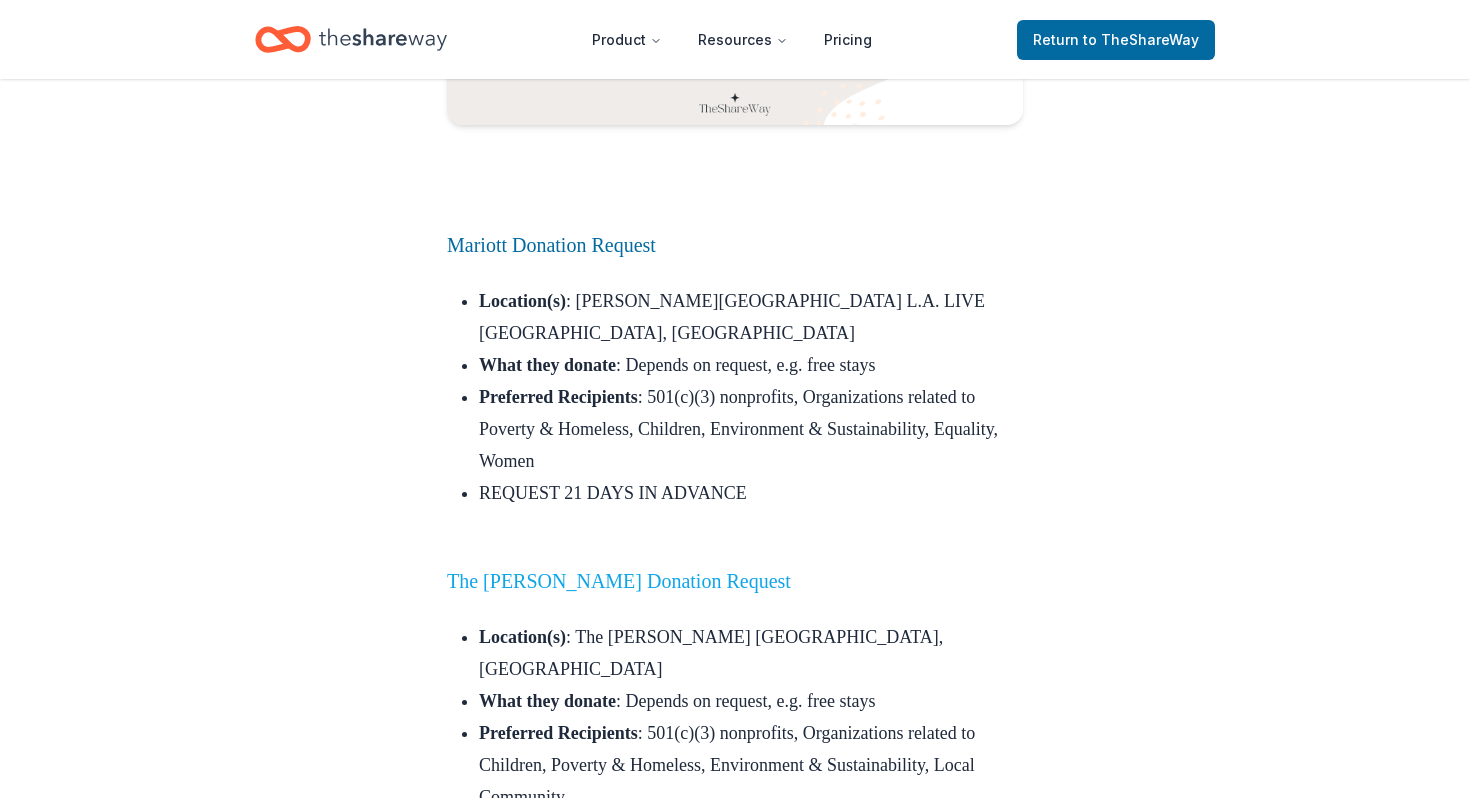 click on "The Ritz-Carlton Donation Request" at bounding box center (619, 581) 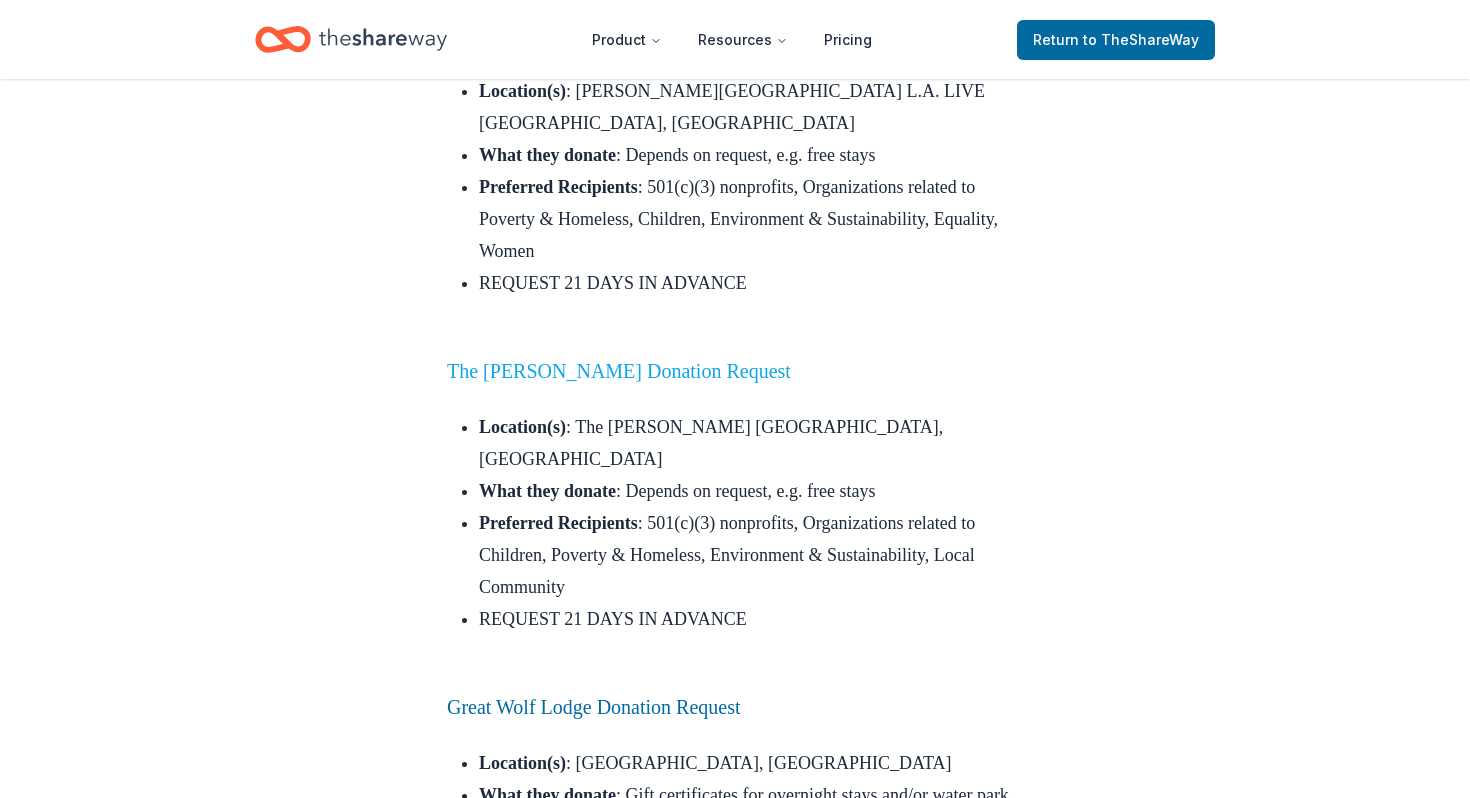 scroll, scrollTop: 3170, scrollLeft: 0, axis: vertical 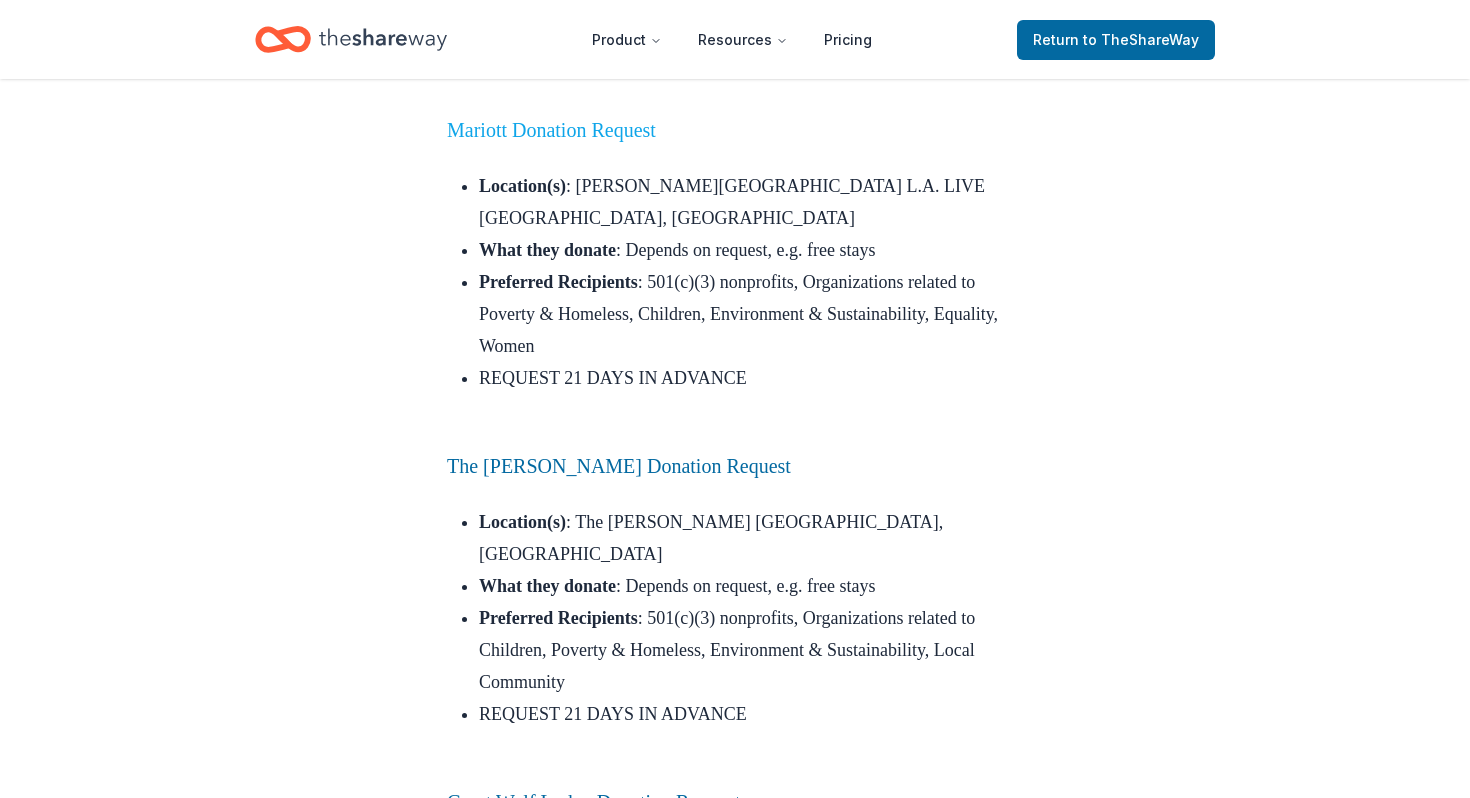 click on "Mariott Donation Request" at bounding box center (551, 130) 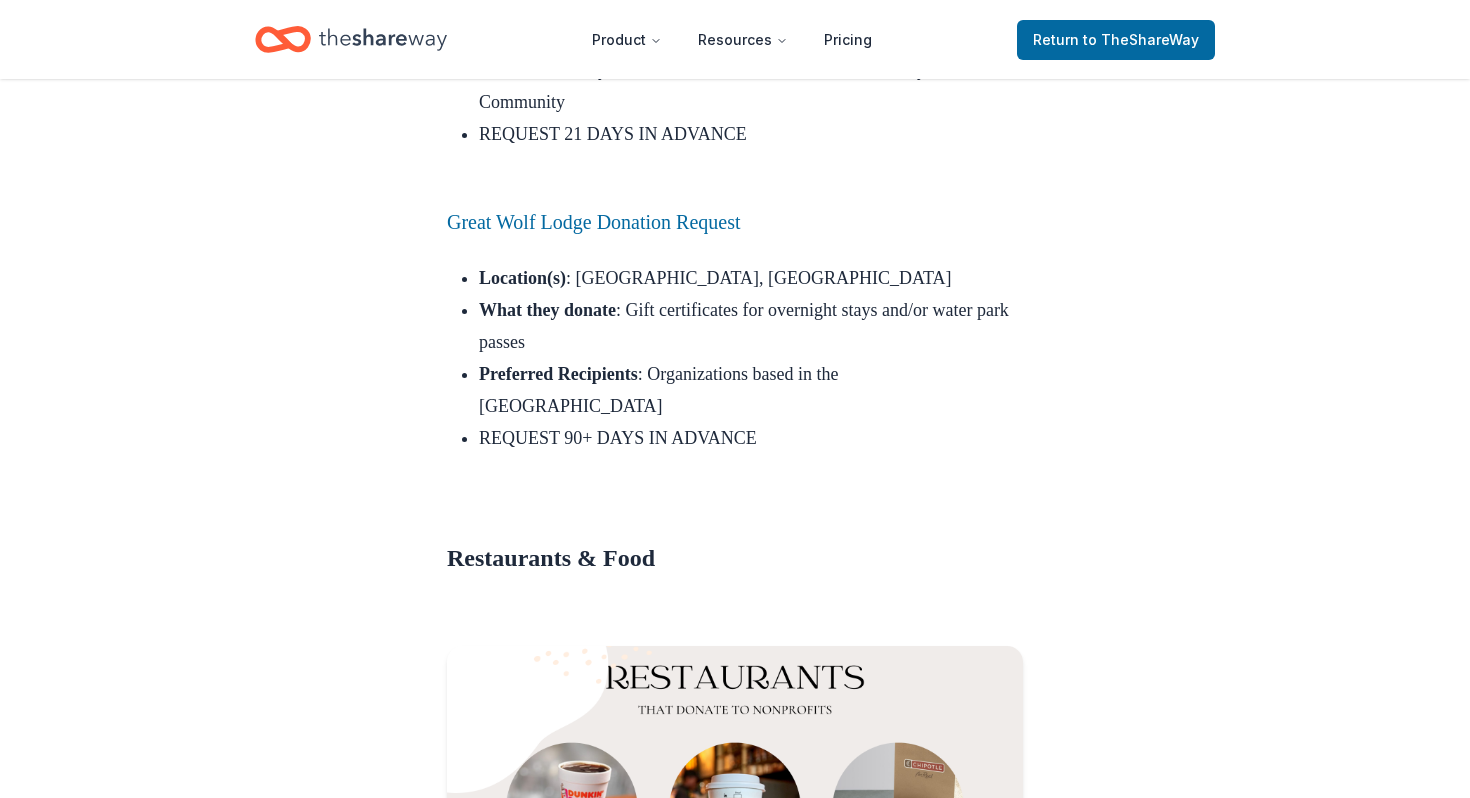 scroll, scrollTop: 3634, scrollLeft: 0, axis: vertical 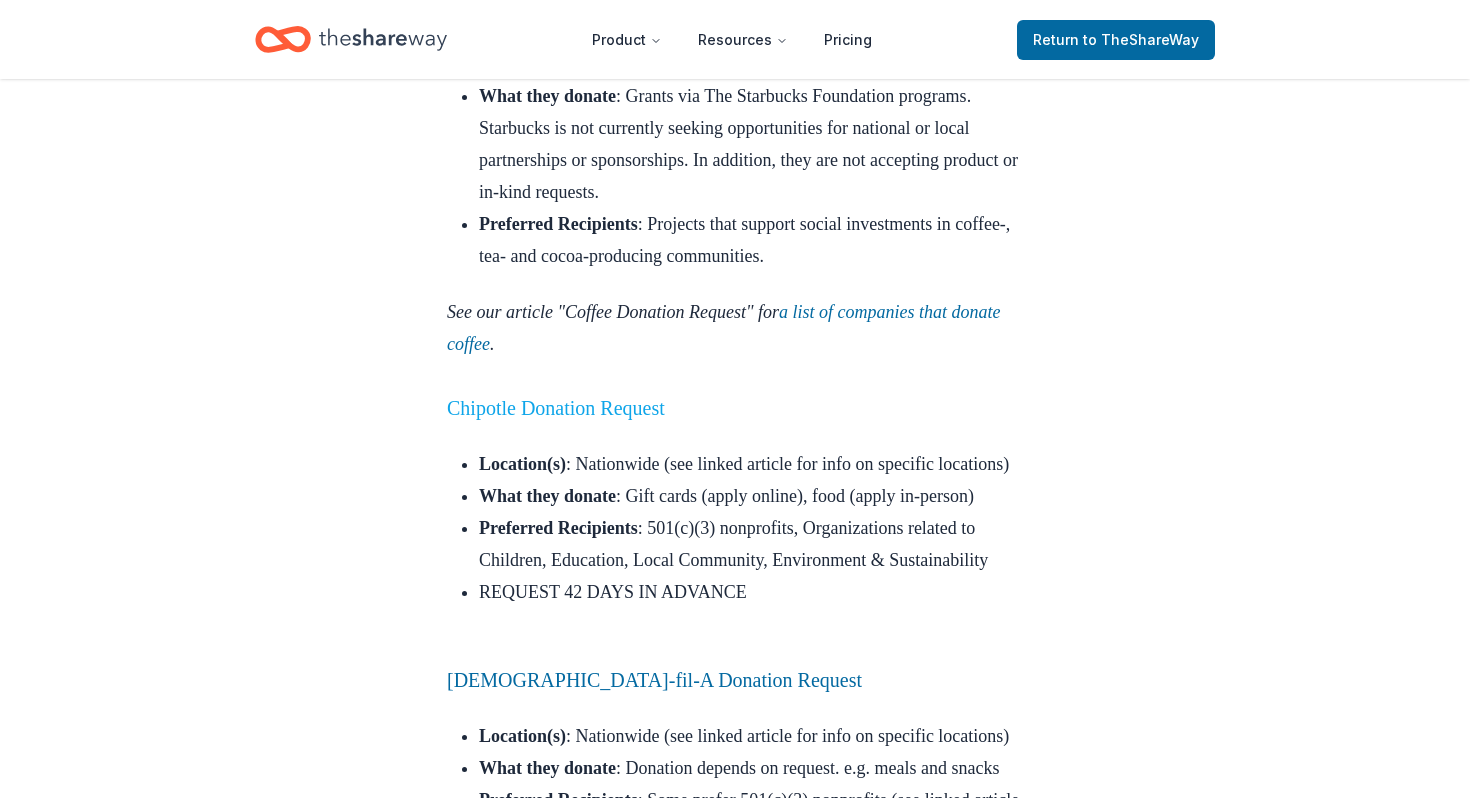 click on "Chipotle Donation Request" at bounding box center [556, 408] 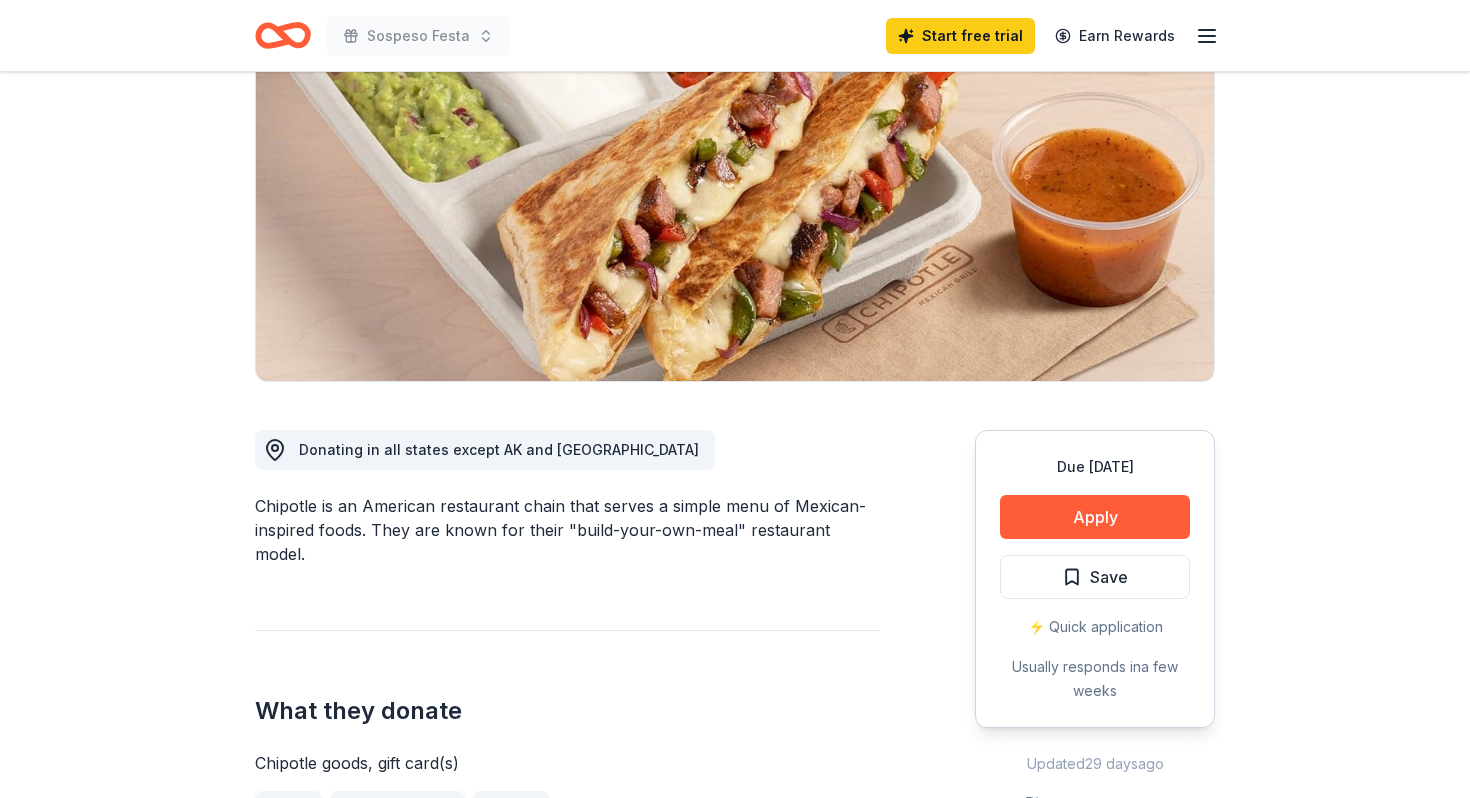 scroll, scrollTop: 230, scrollLeft: 0, axis: vertical 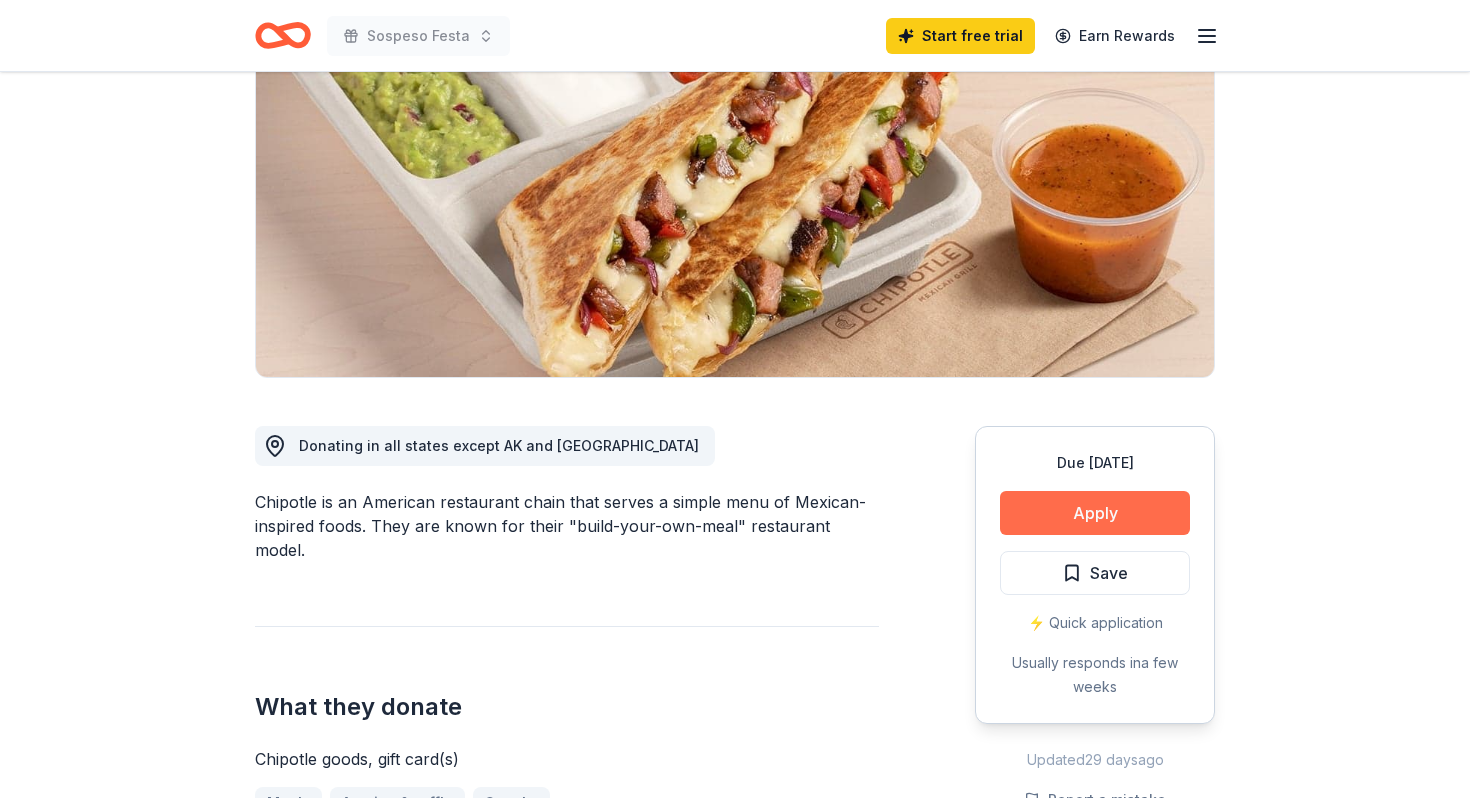 click on "Apply" at bounding box center (1095, 513) 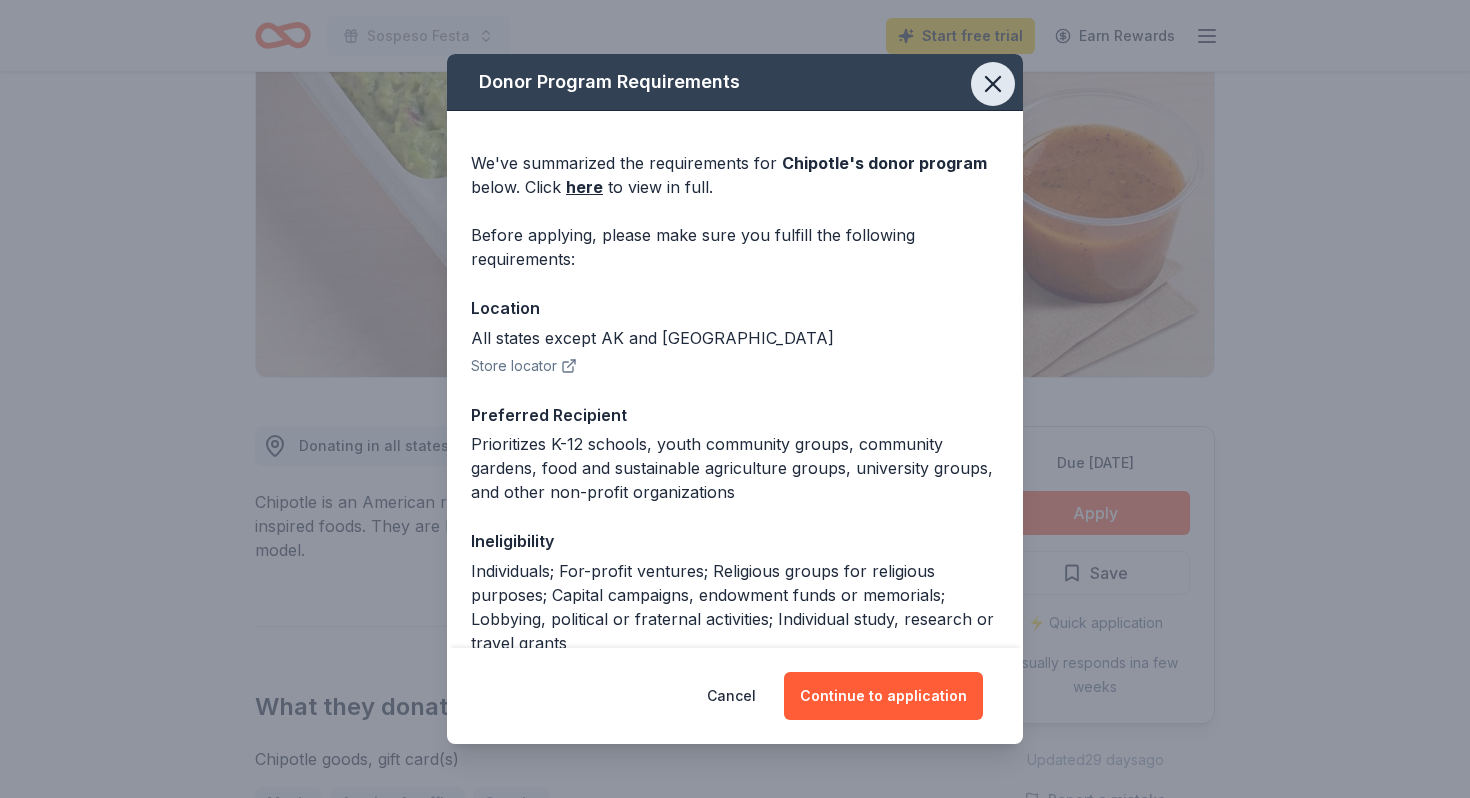 click 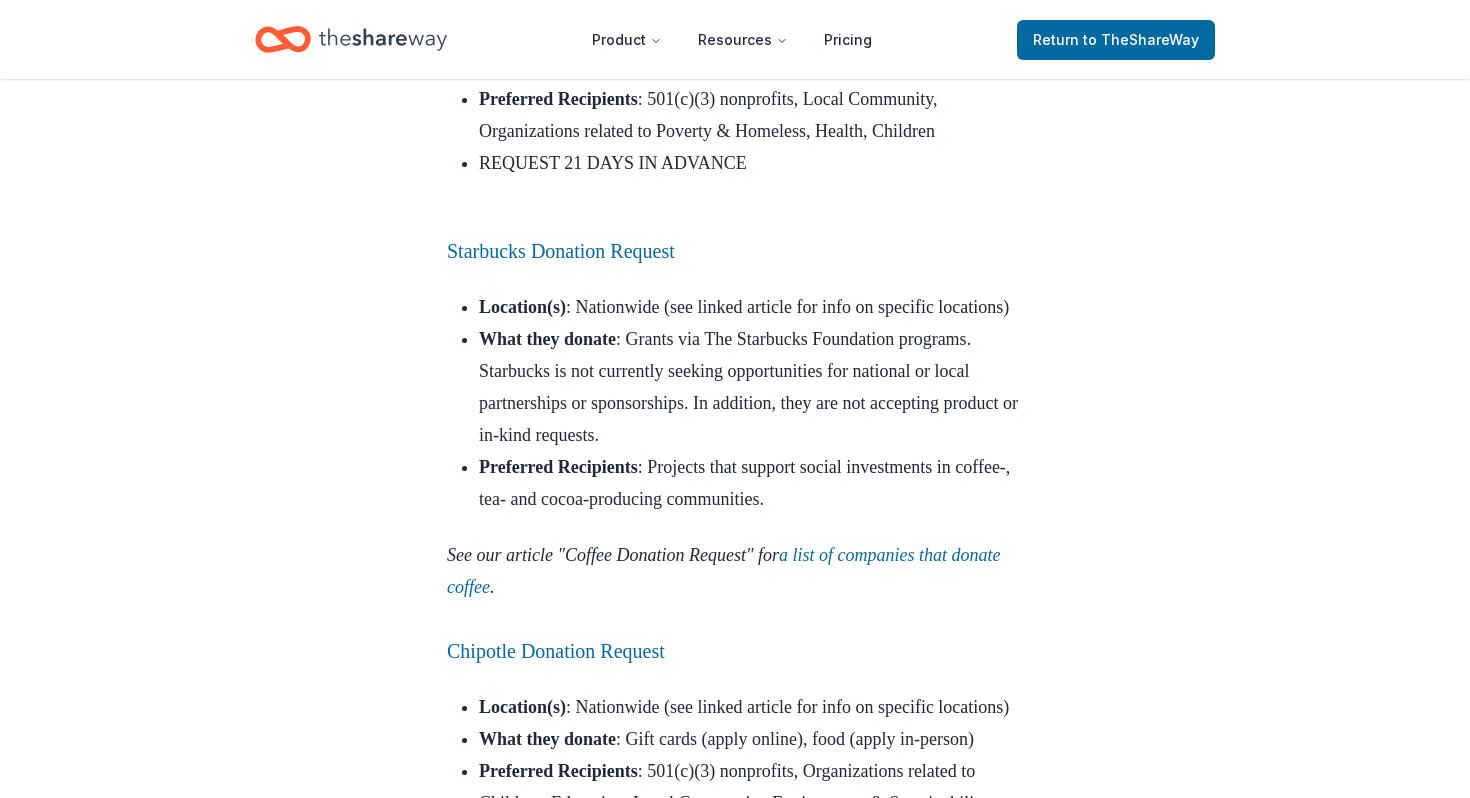 scroll, scrollTop: 4807, scrollLeft: 0, axis: vertical 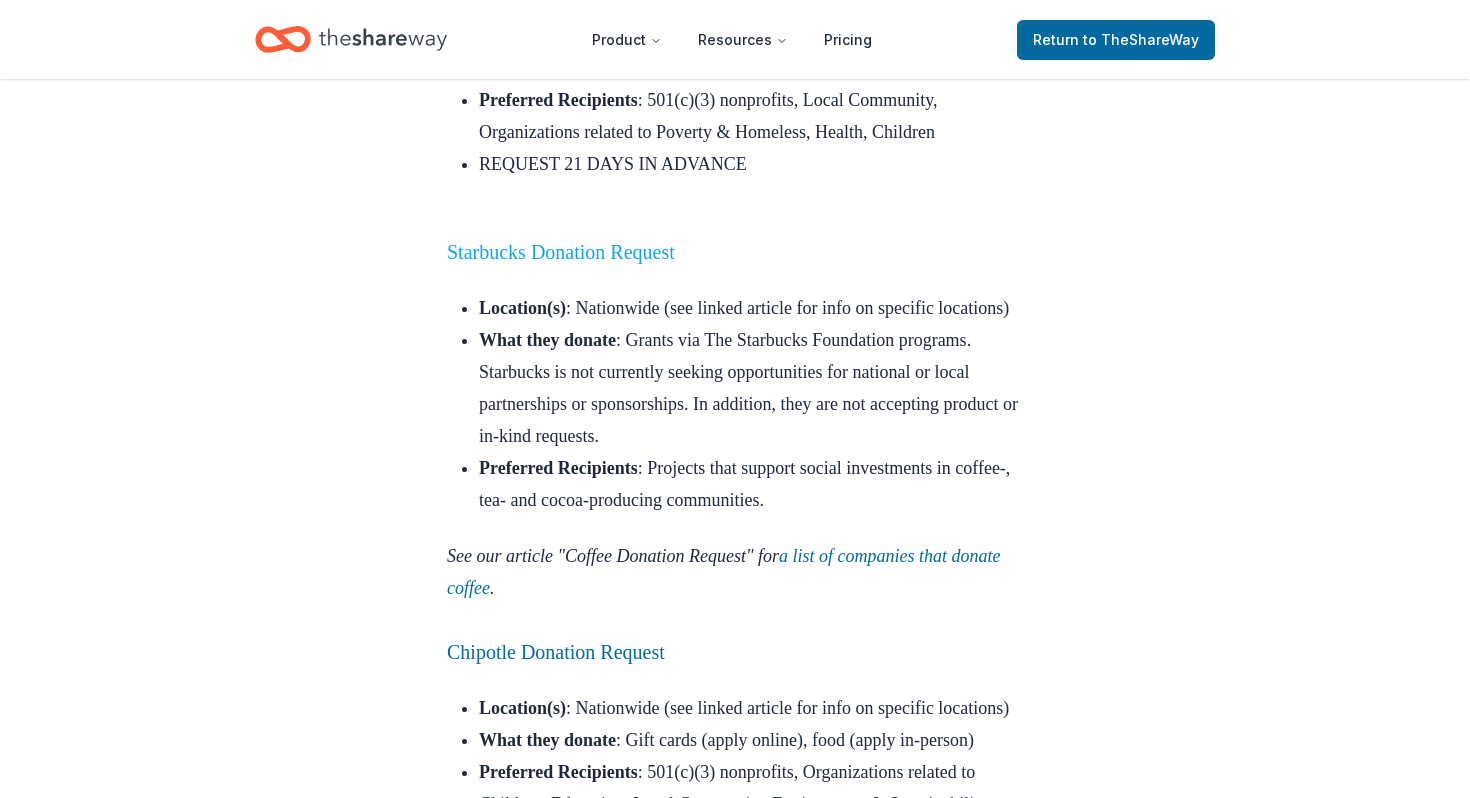 click on "Starbucks Donation Request" at bounding box center [561, 252] 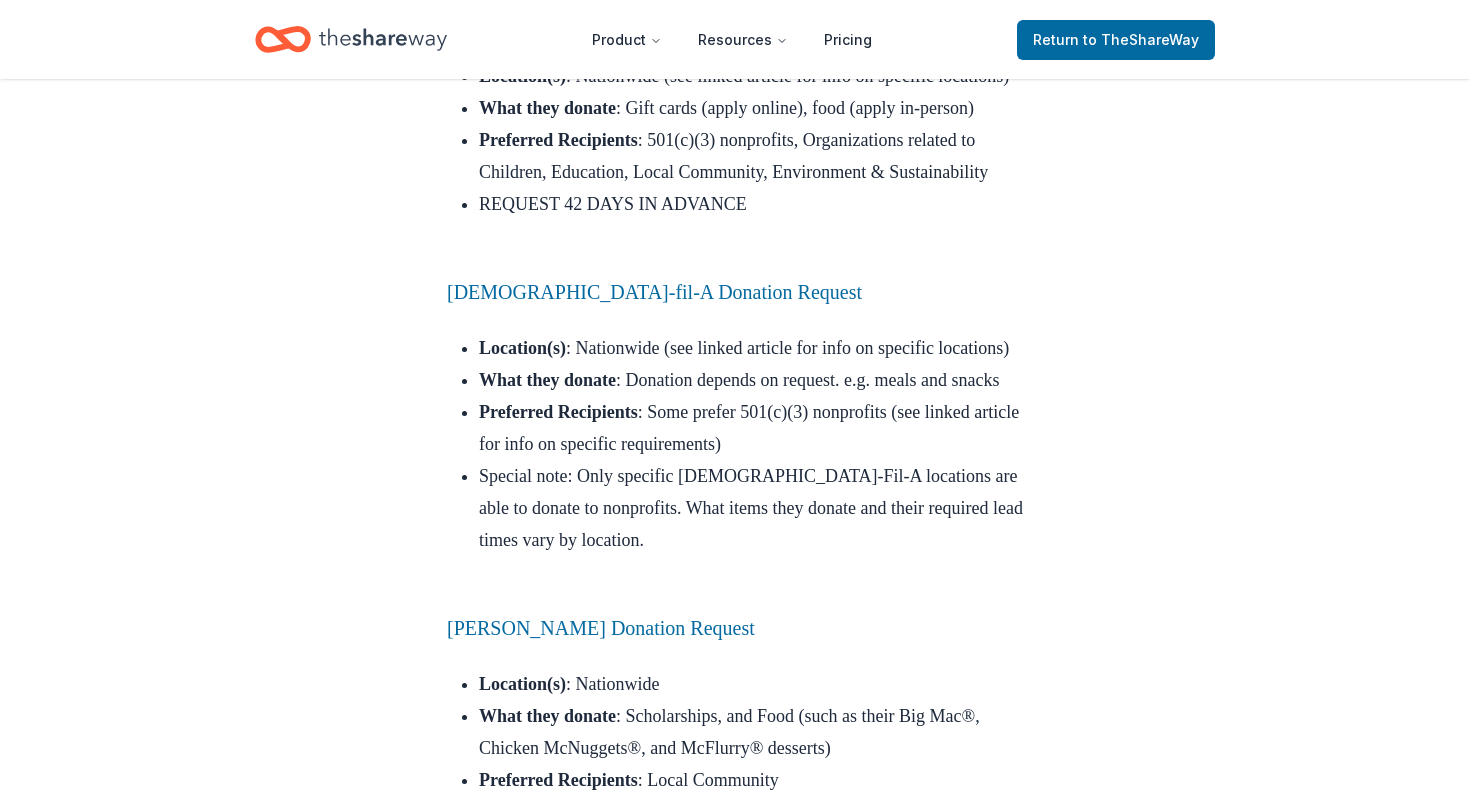 scroll, scrollTop: 5441, scrollLeft: 0, axis: vertical 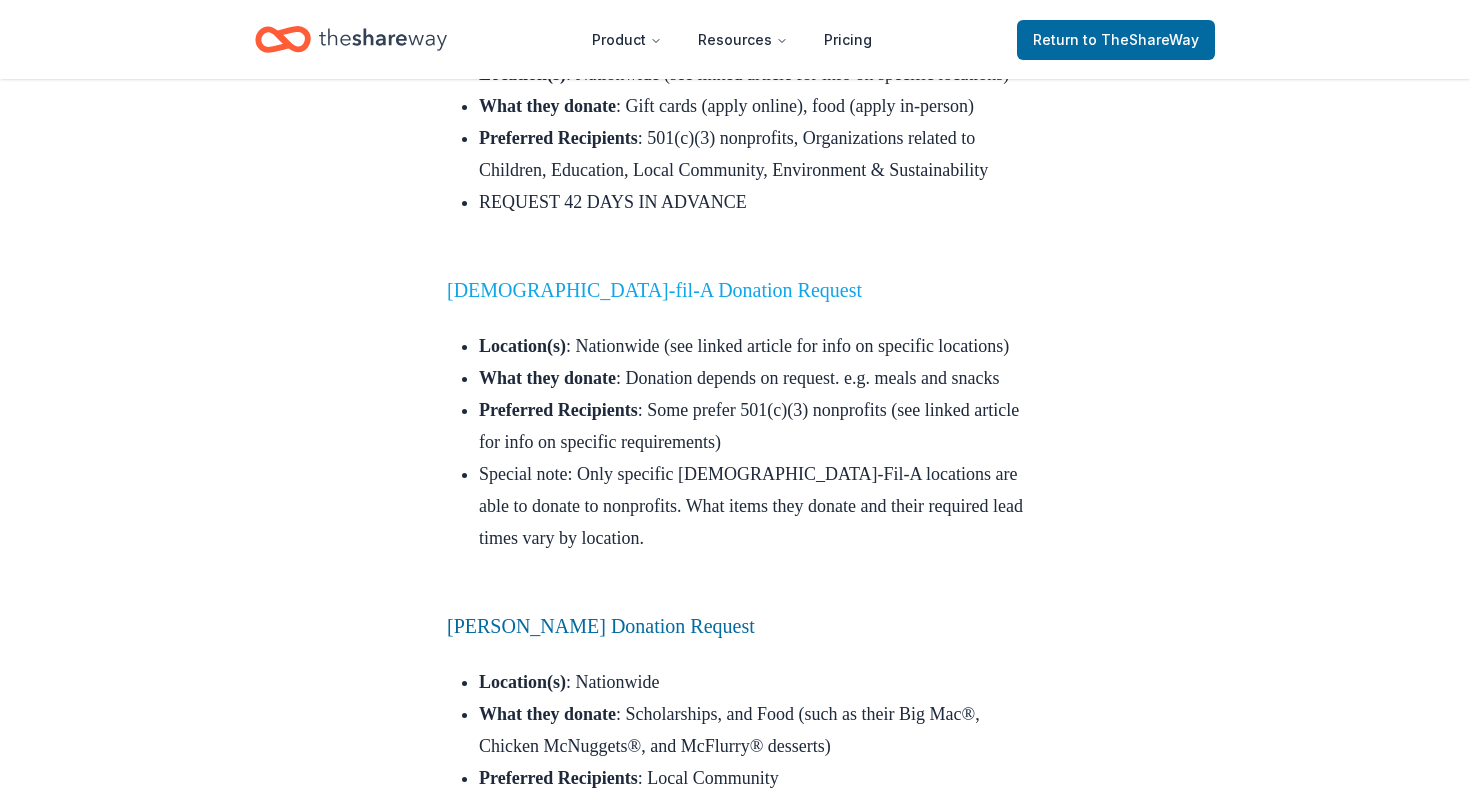 click on "[DEMOGRAPHIC_DATA]-fil-A Donation Request" at bounding box center (654, 290) 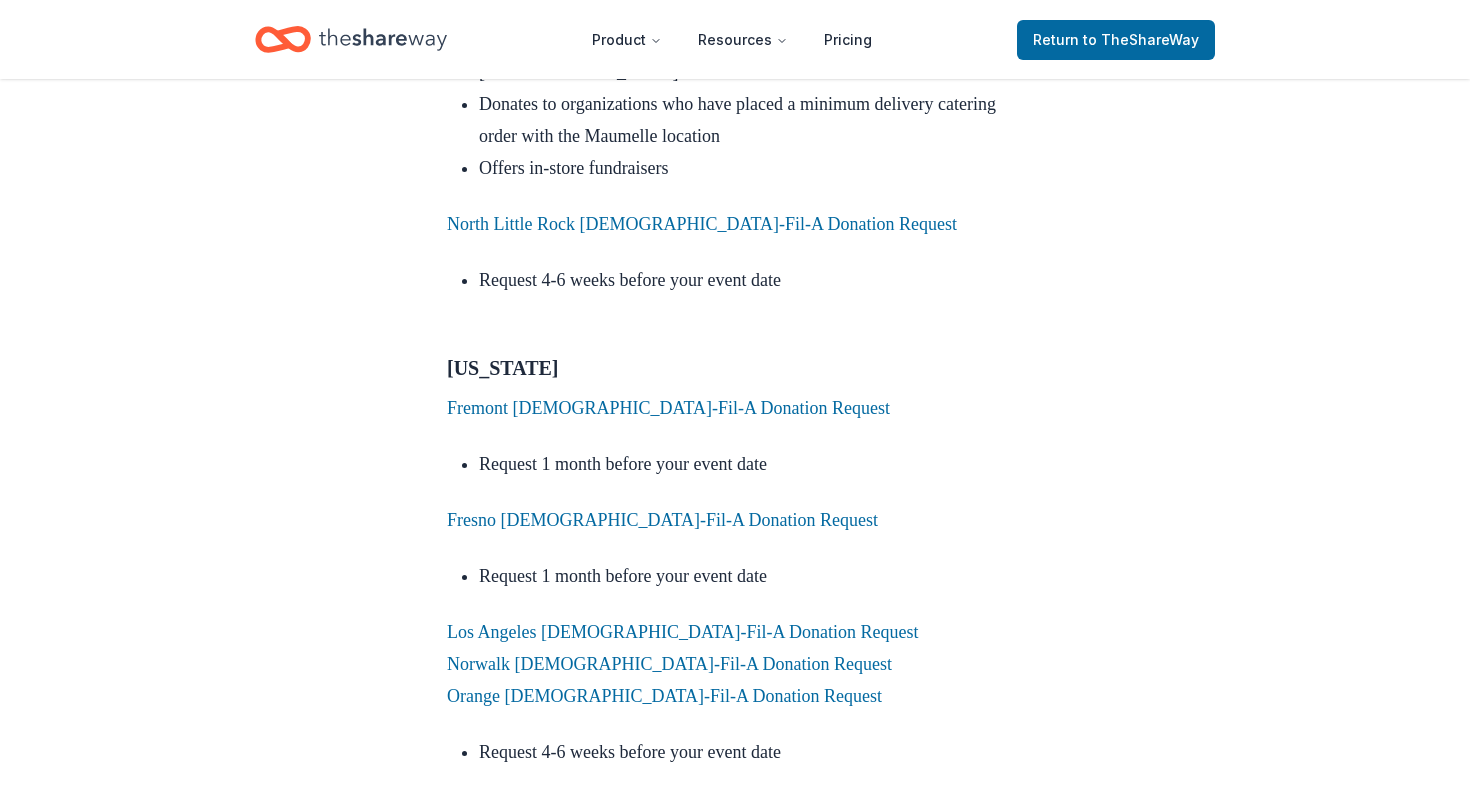 scroll, scrollTop: 3222, scrollLeft: 0, axis: vertical 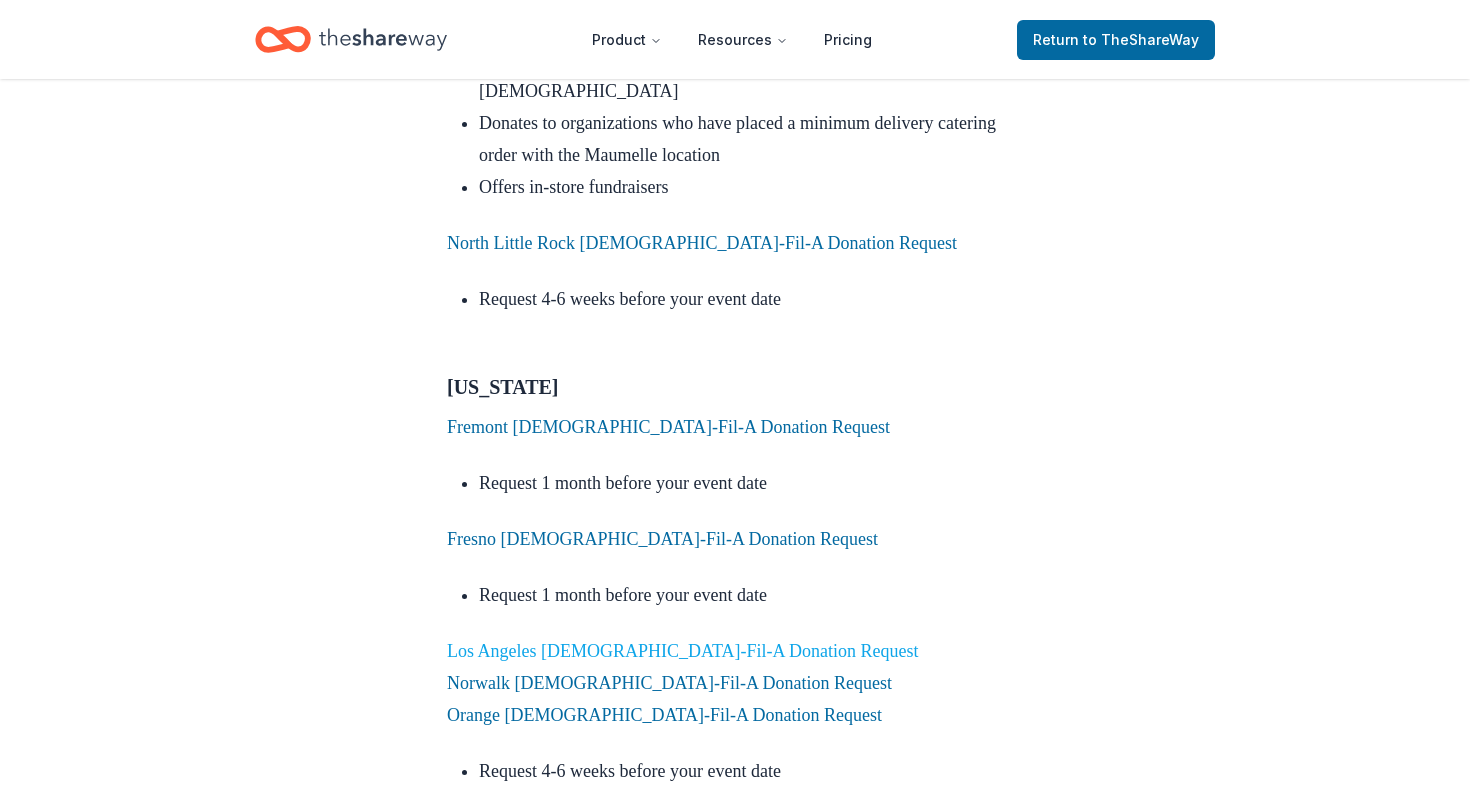 click on "Los Angeles Chick-Fil-A Donation Request" at bounding box center [683, 651] 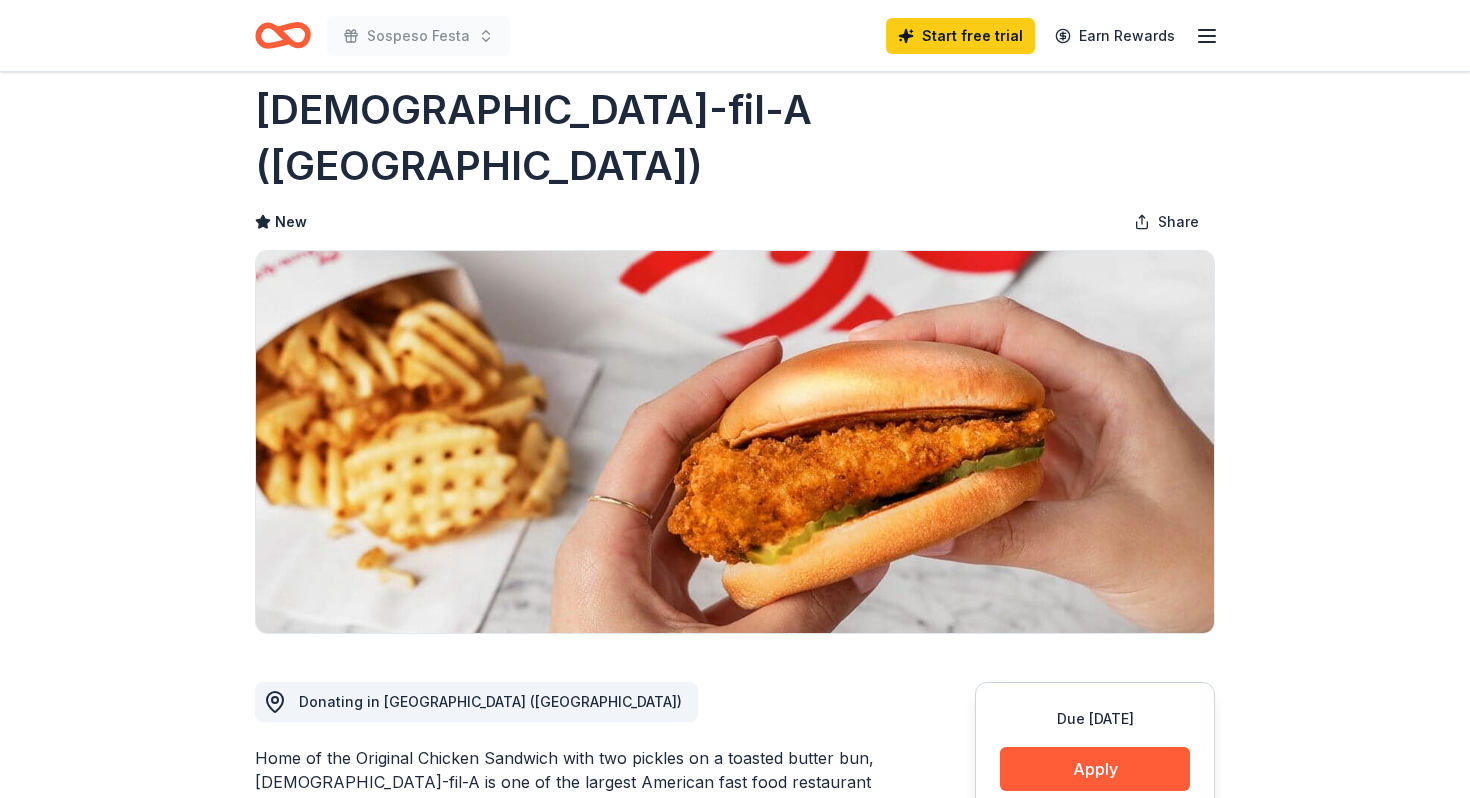 scroll, scrollTop: 0, scrollLeft: 0, axis: both 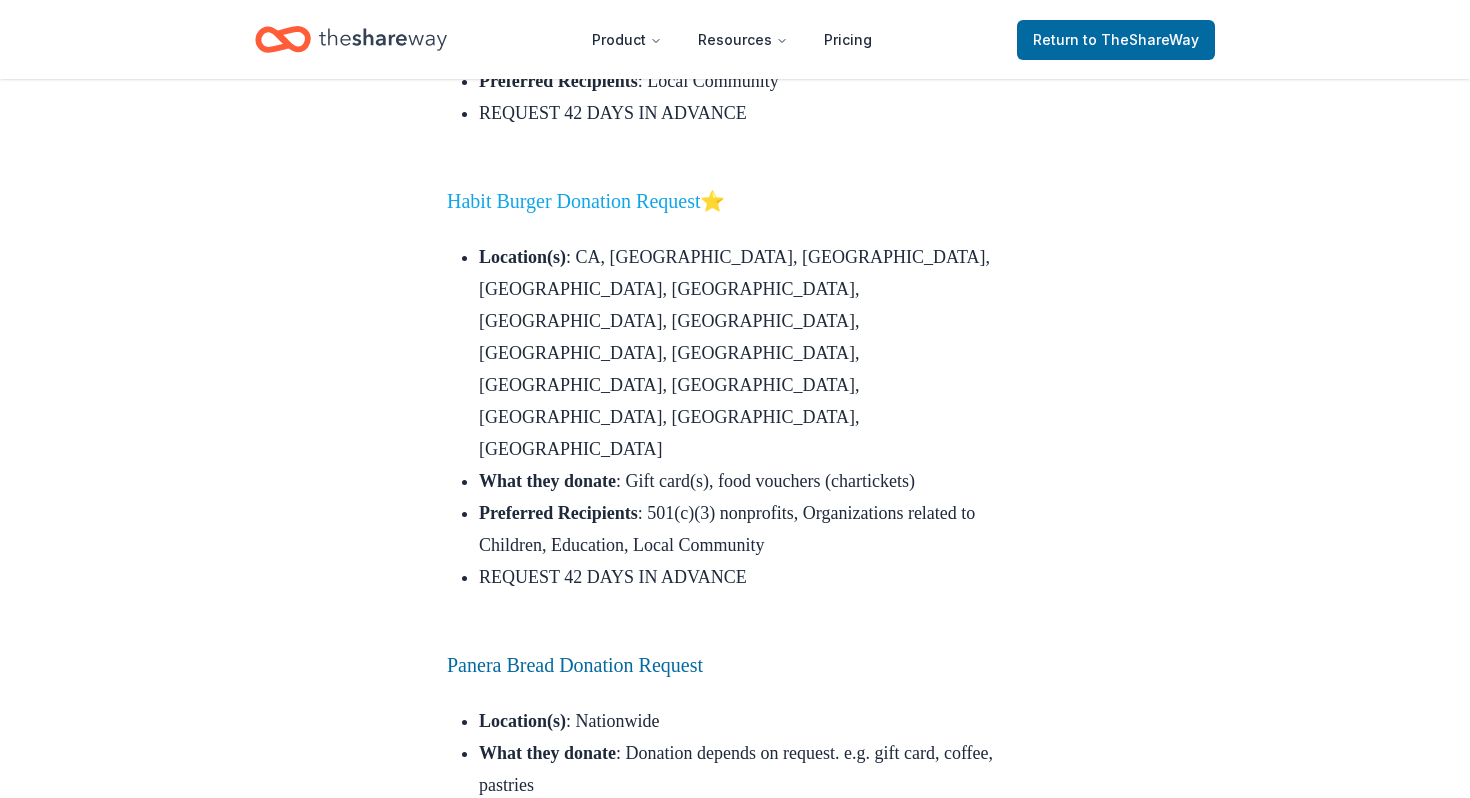 click on "Habit Burger Donation Request" at bounding box center [573, 201] 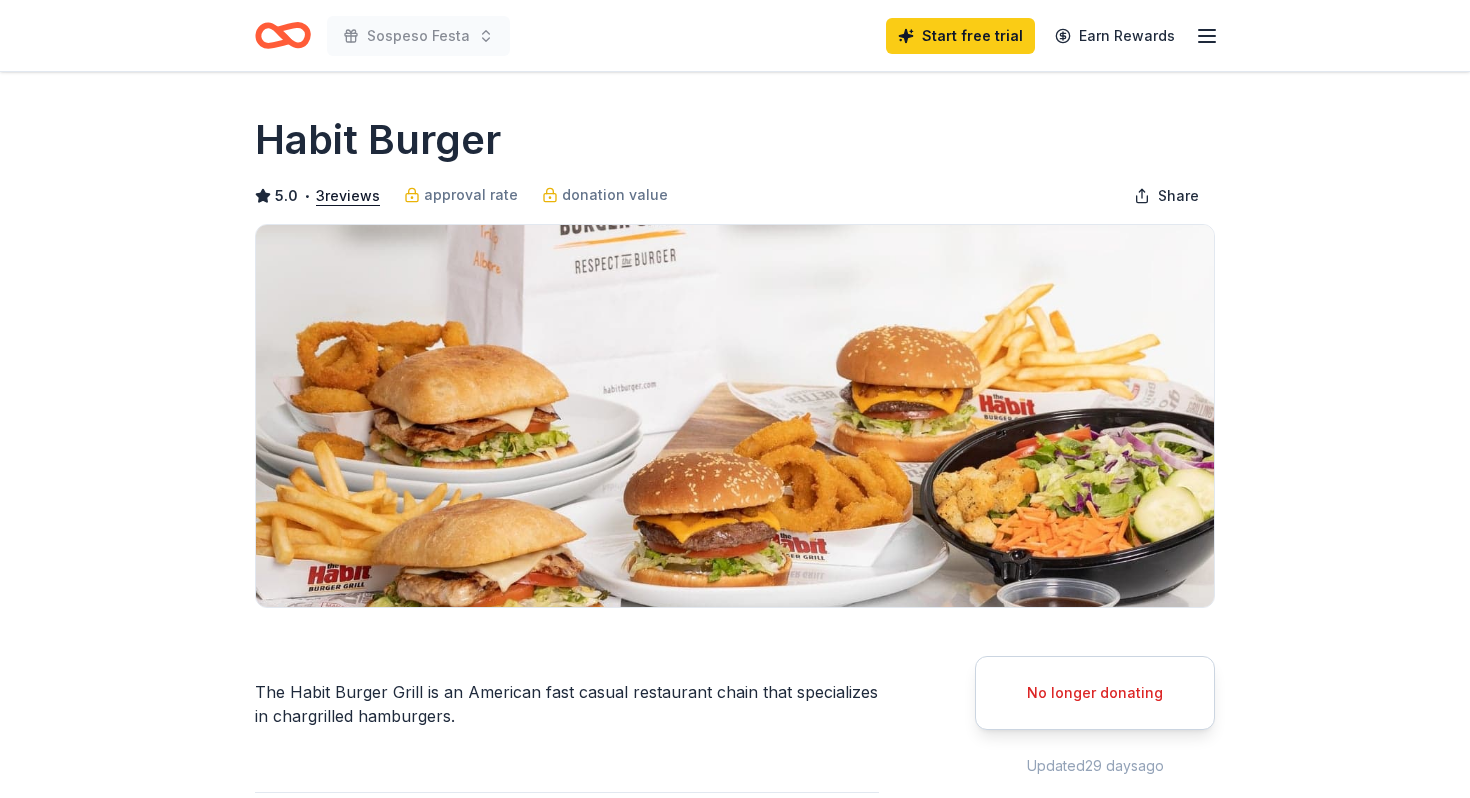 scroll, scrollTop: 0, scrollLeft: 0, axis: both 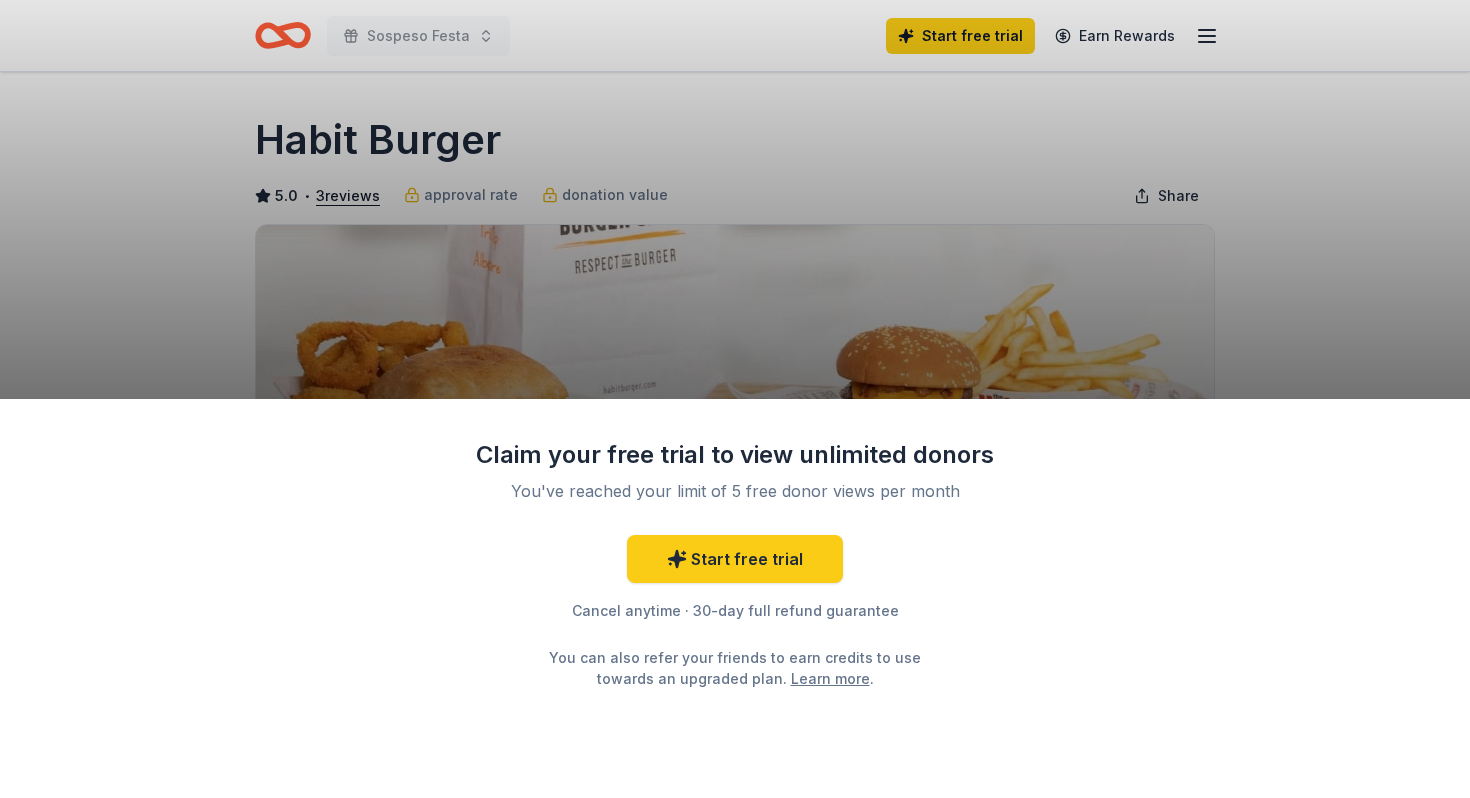 click on "Claim your free trial to view unlimited donors You've reached your limit of 5 free donor views per month Start free  trial Cancel anytime · 30-day full refund guarantee You can also refer your friends to earn credits to use towards an upgraded plan.   Learn more ." at bounding box center (735, 399) 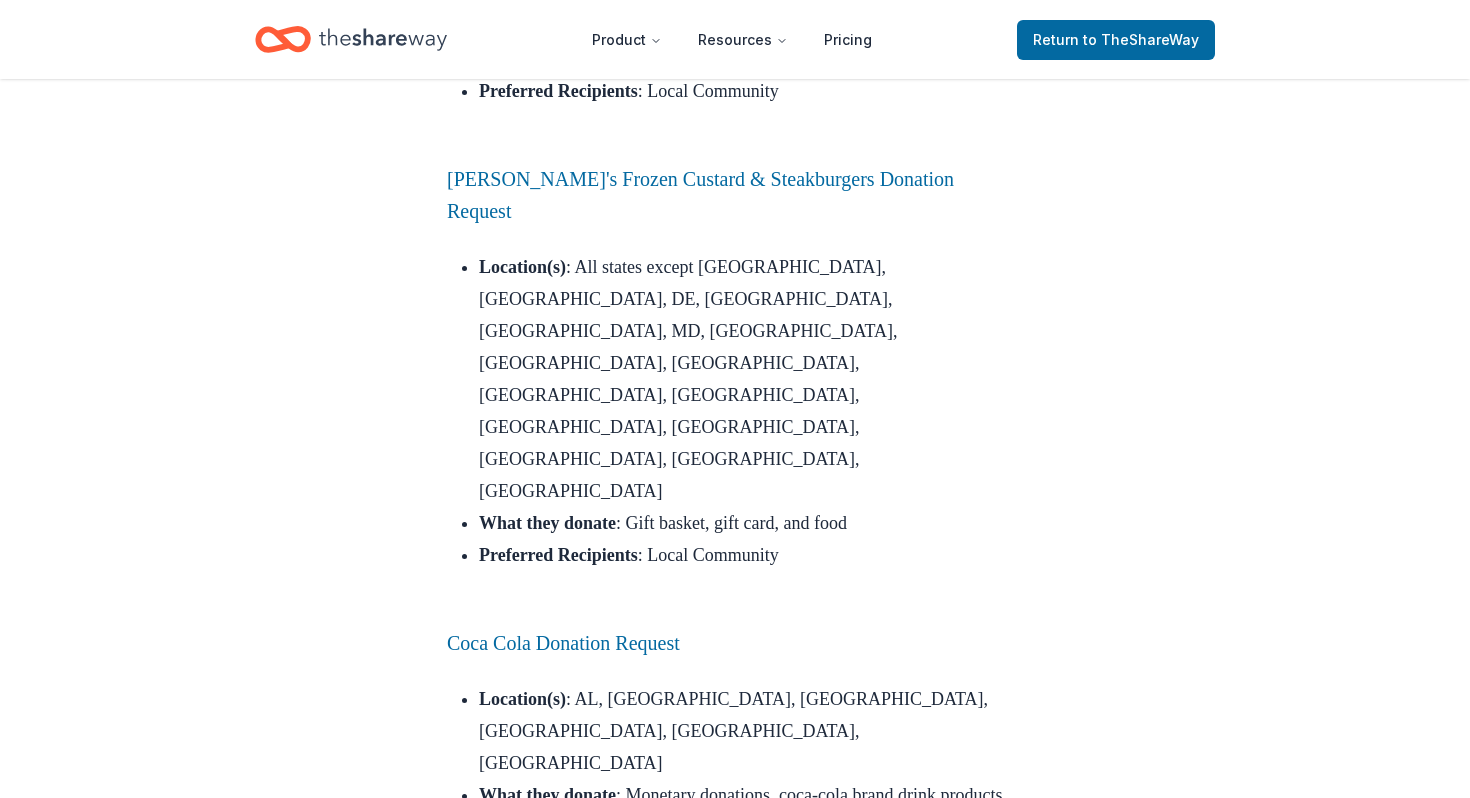 scroll, scrollTop: 7107, scrollLeft: 0, axis: vertical 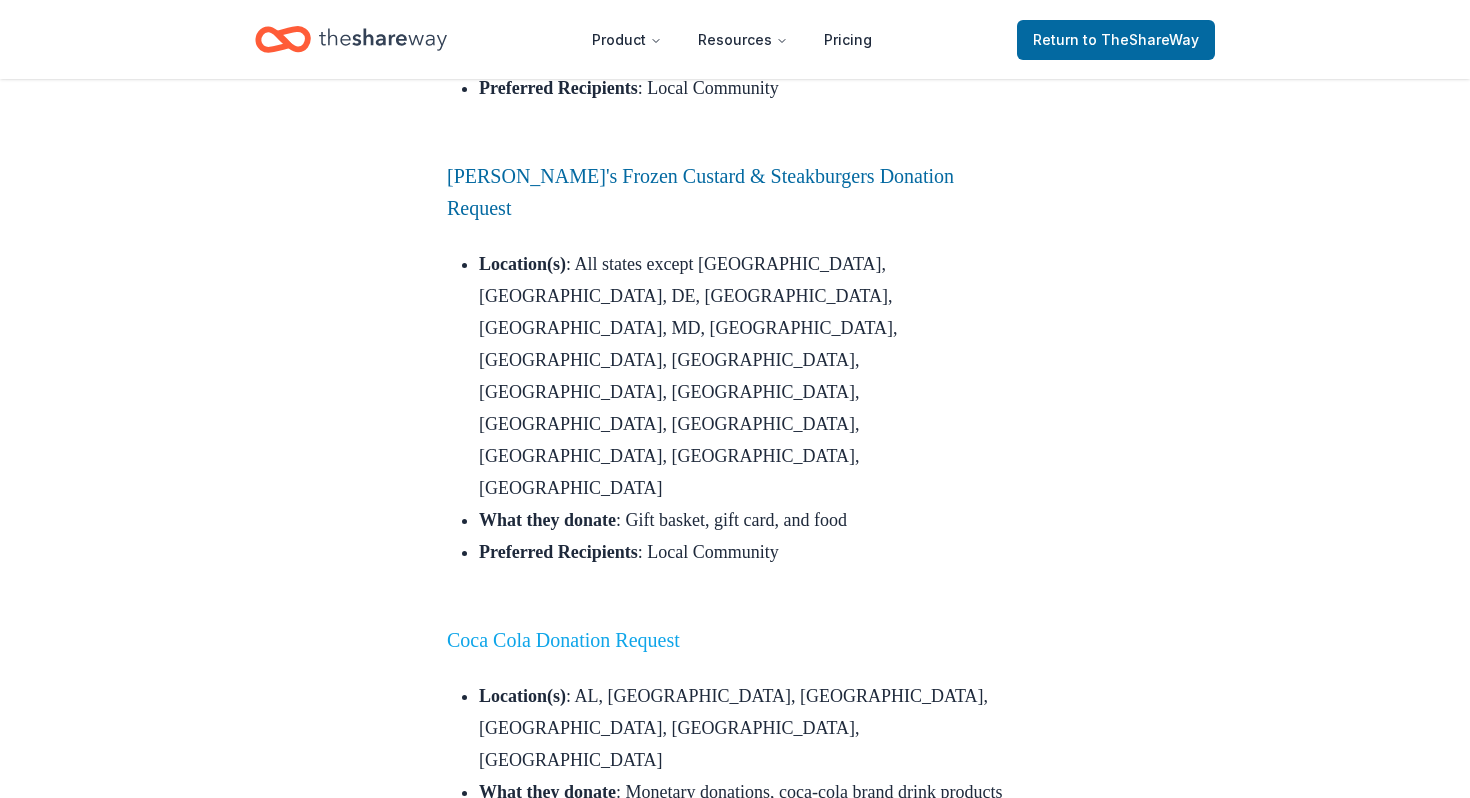 click on "Coca Cola Donation Request" at bounding box center [563, 640] 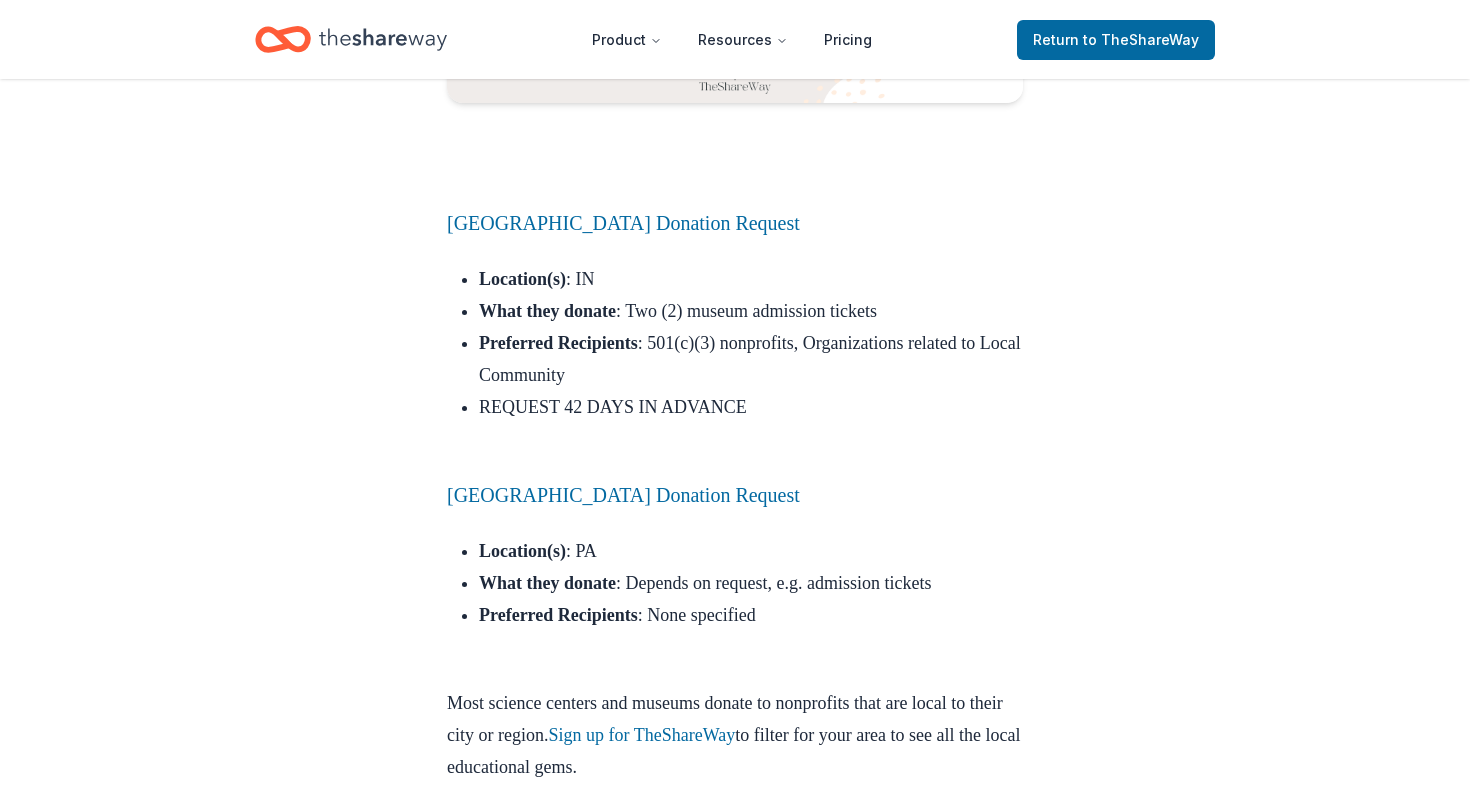 scroll, scrollTop: 22464, scrollLeft: 0, axis: vertical 